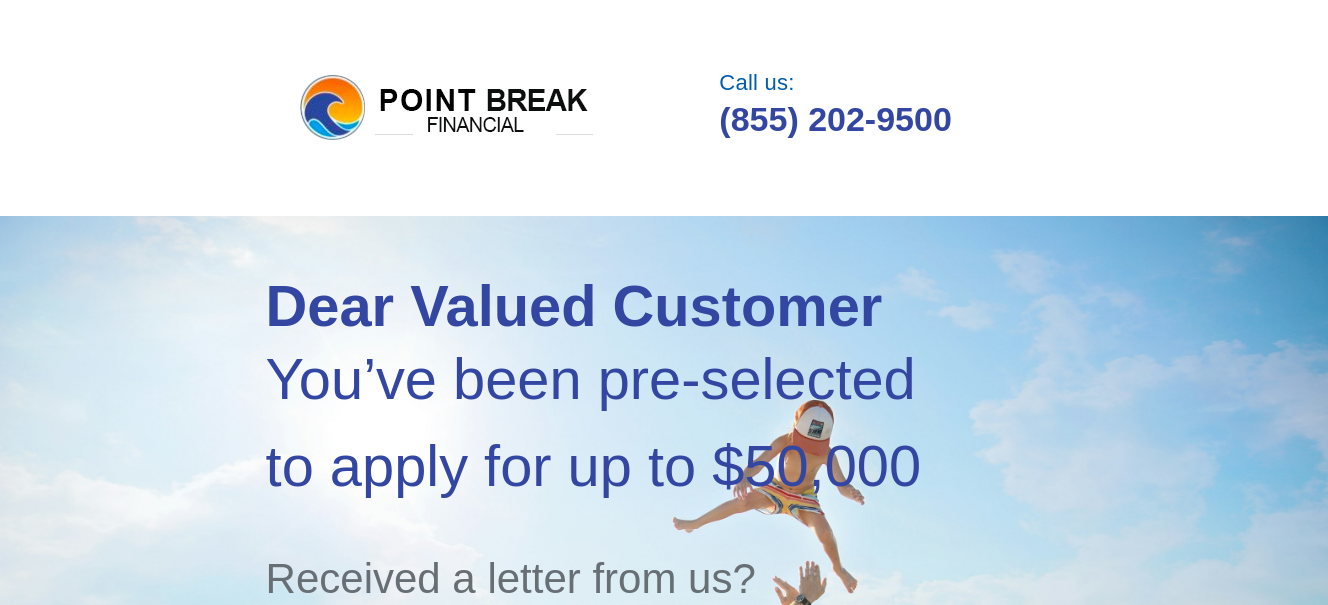 scroll, scrollTop: 0, scrollLeft: 0, axis: both 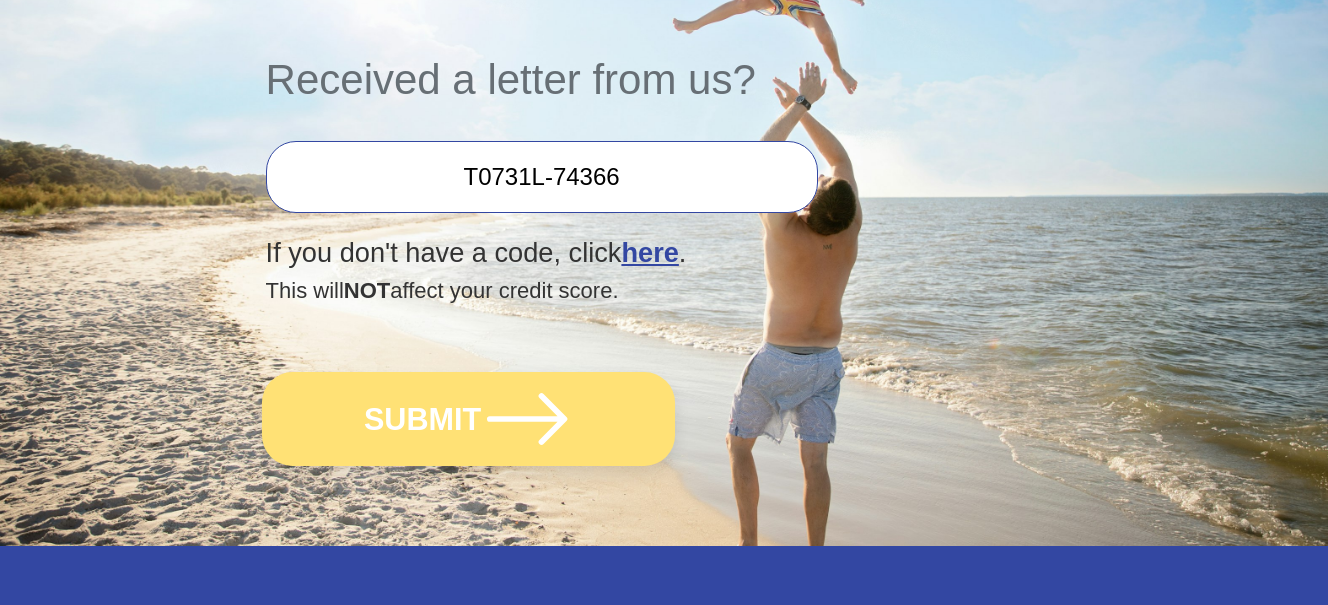 click on "SUBMIT" at bounding box center (468, 419) 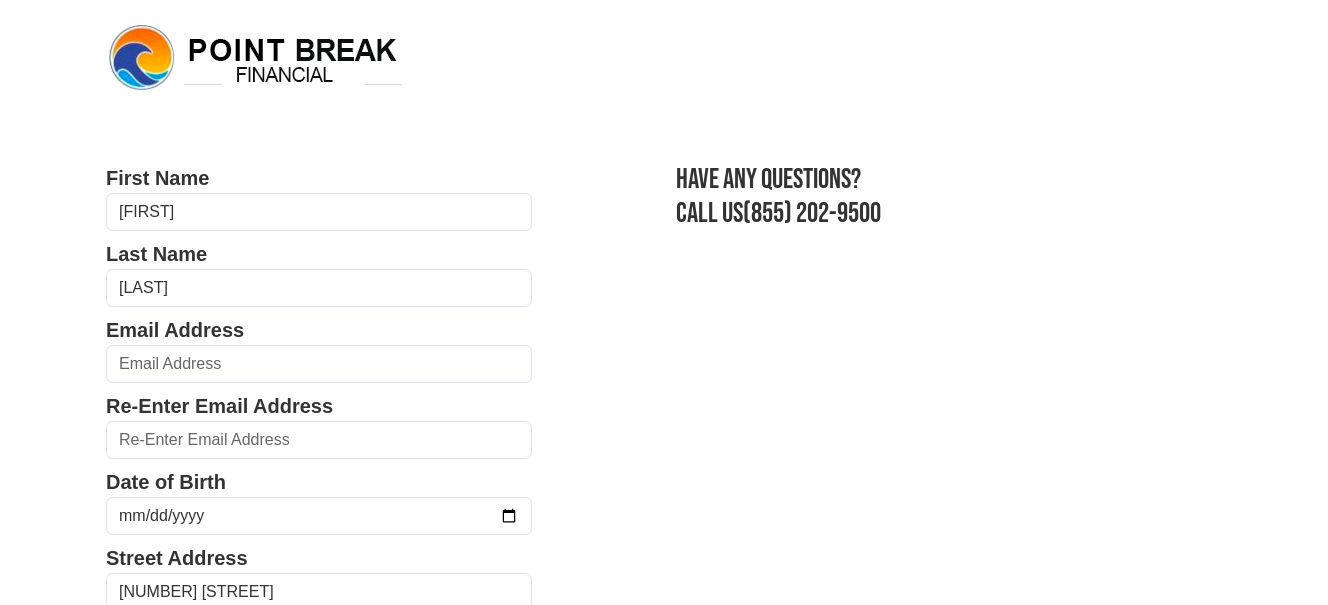 scroll, scrollTop: 0, scrollLeft: 0, axis: both 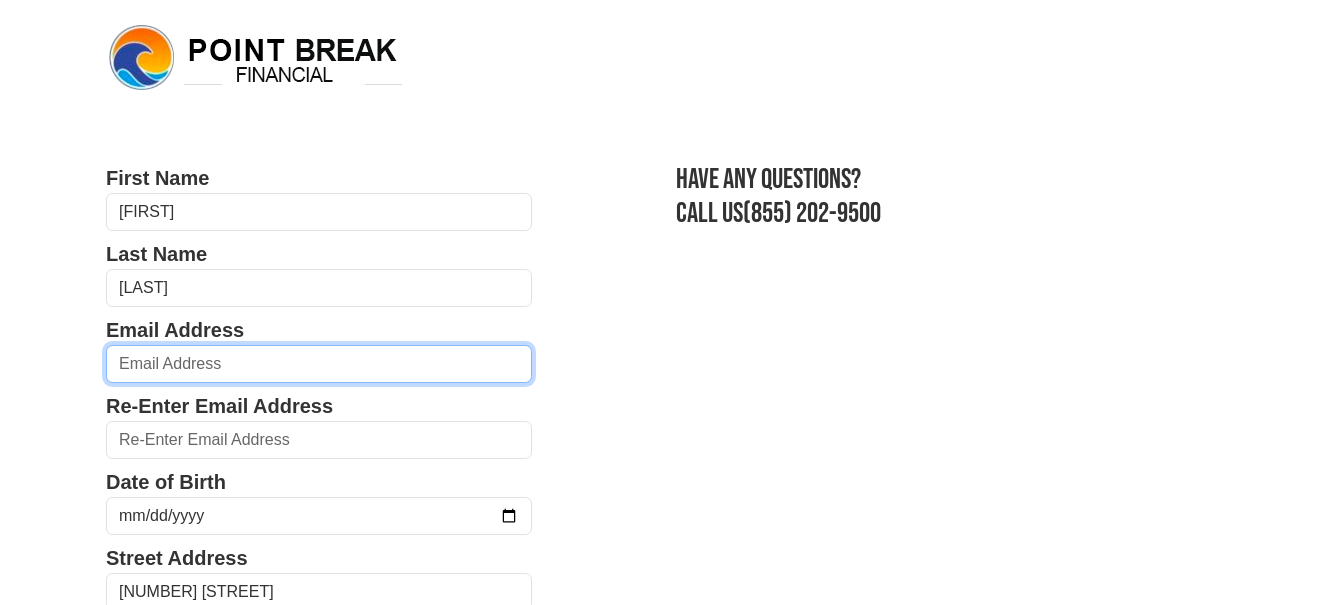 click at bounding box center [319, 364] 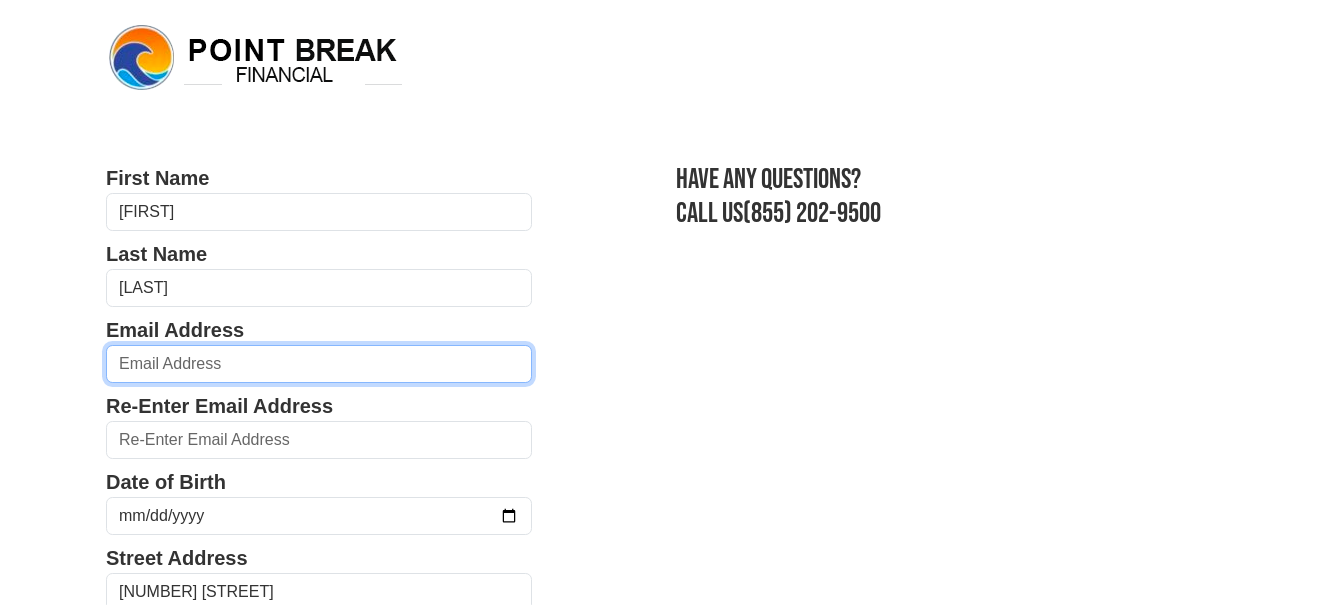 type on "[EMAIL]" 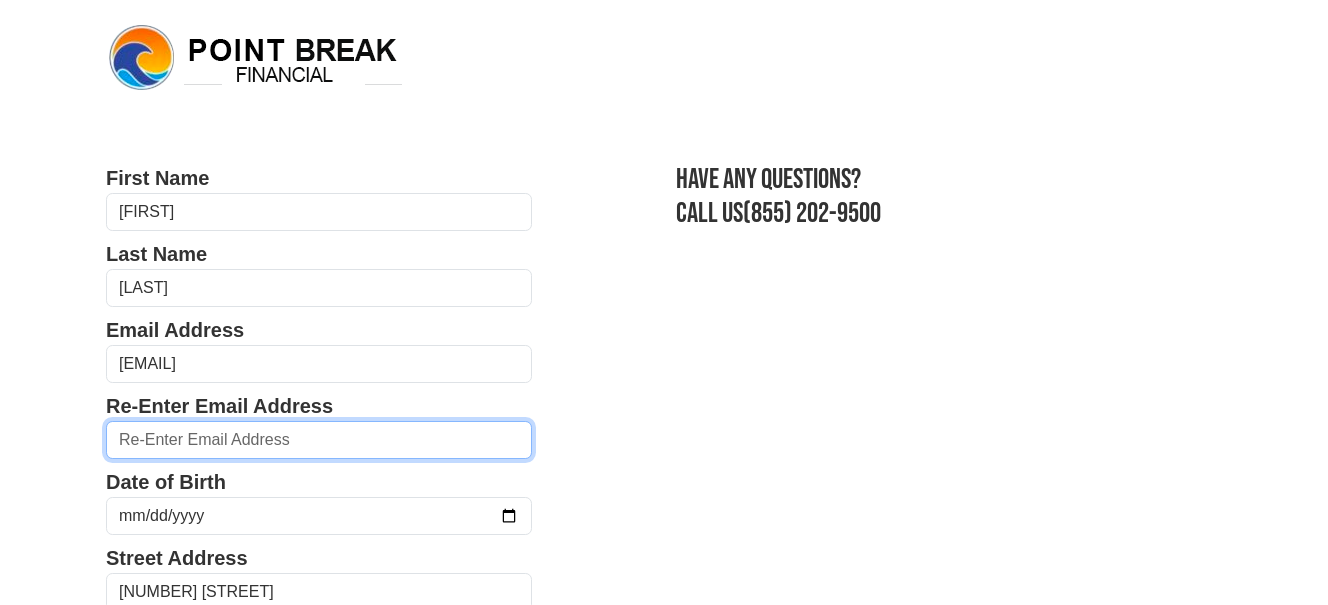 click at bounding box center [319, 440] 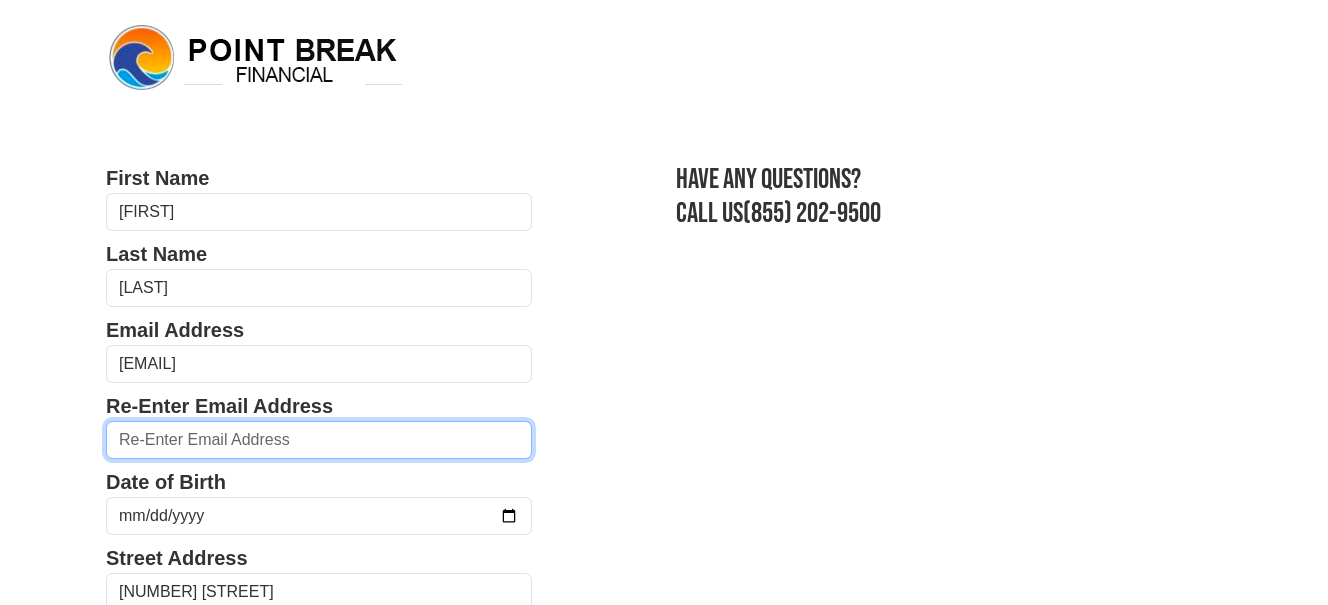 type on "[EMAIL]" 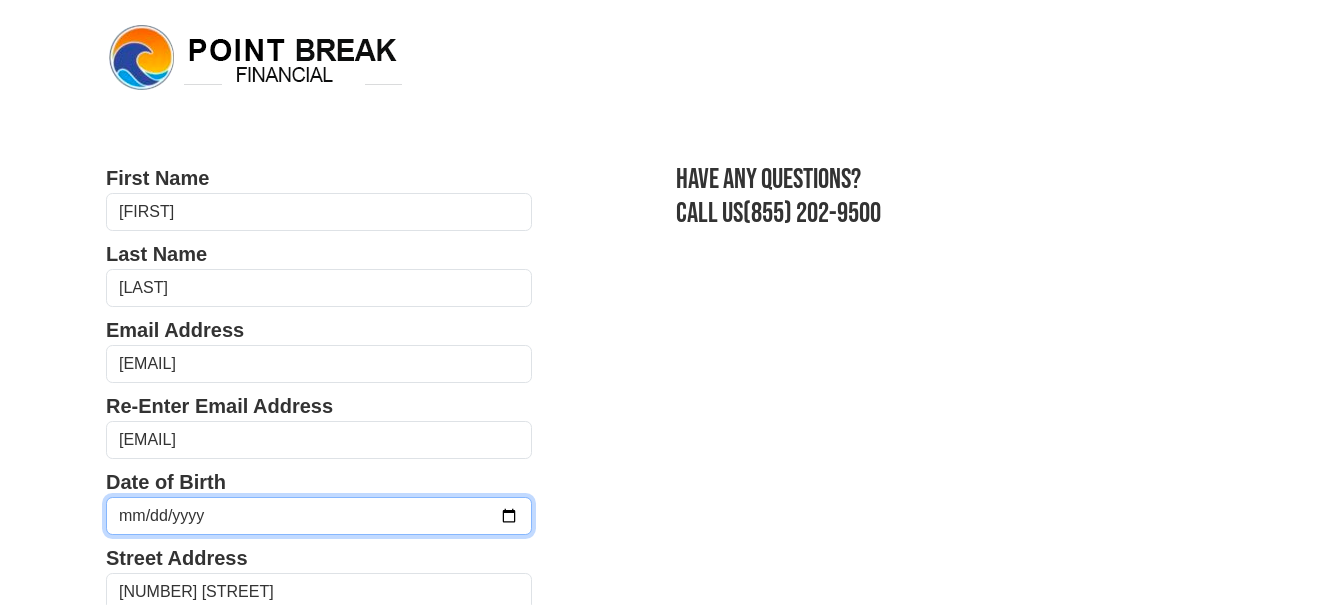 click at bounding box center [319, 516] 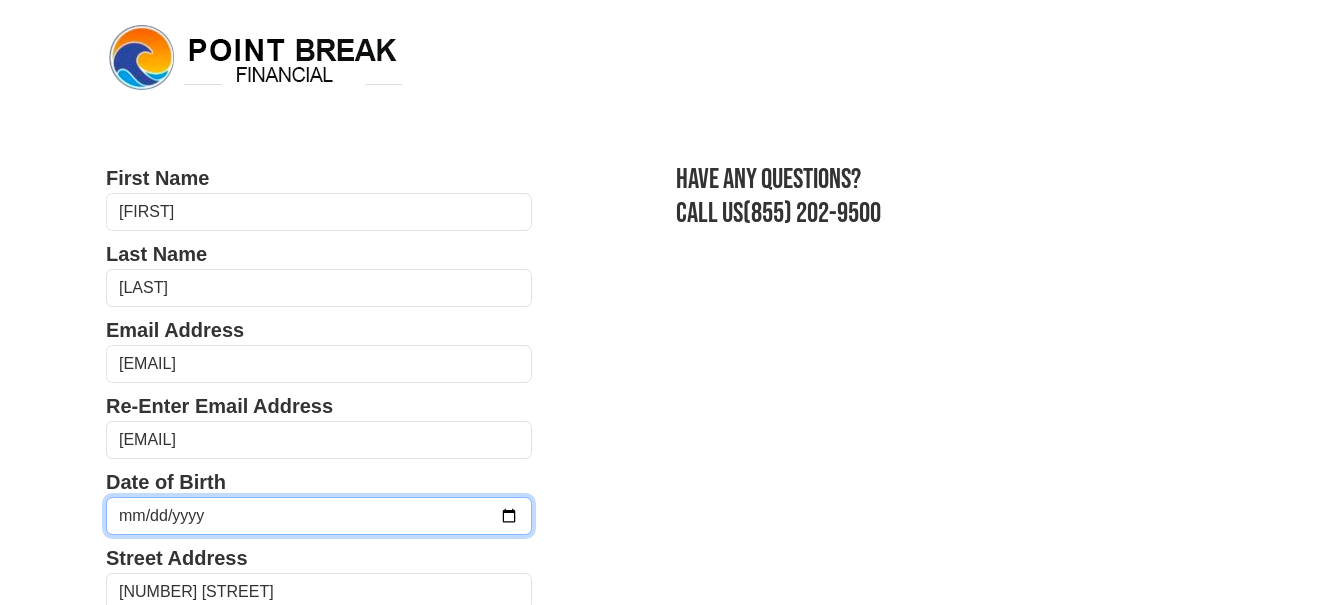 type on "[DATE]" 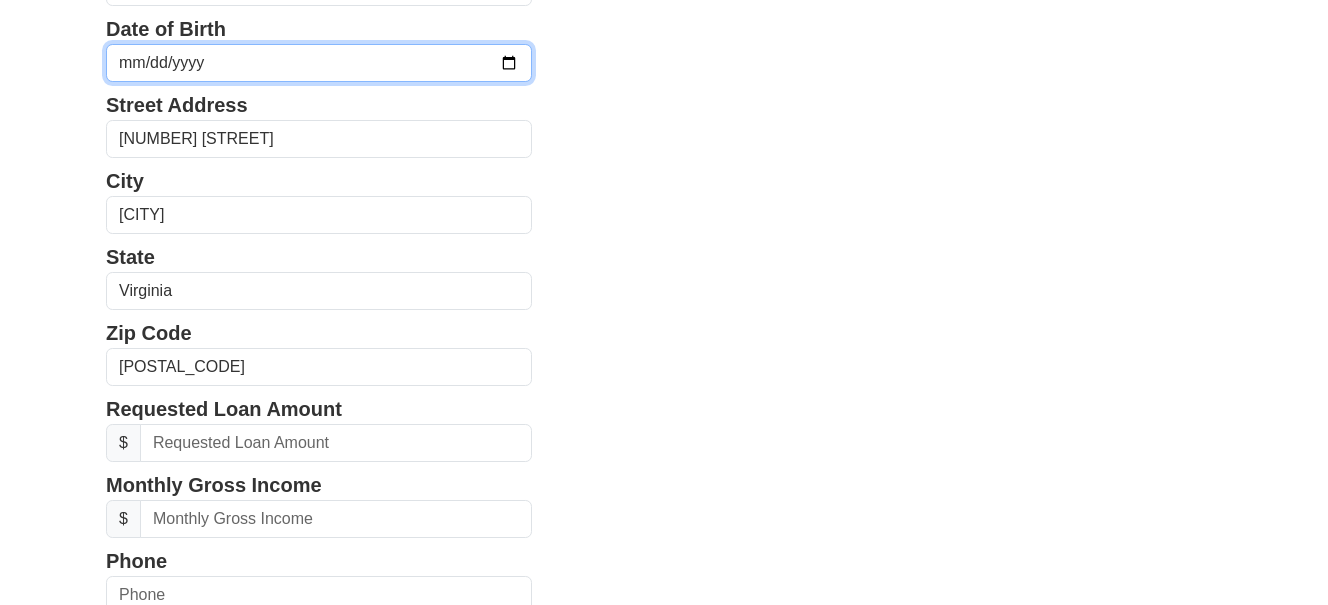 scroll, scrollTop: 506, scrollLeft: 0, axis: vertical 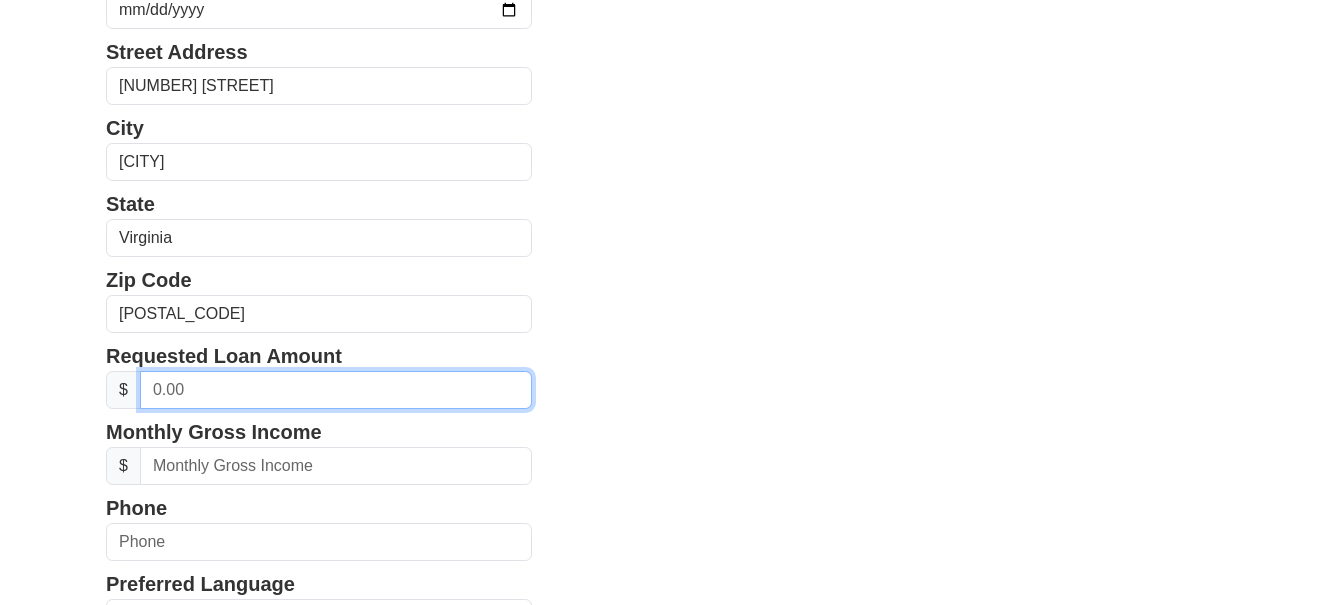 click at bounding box center [336, 390] 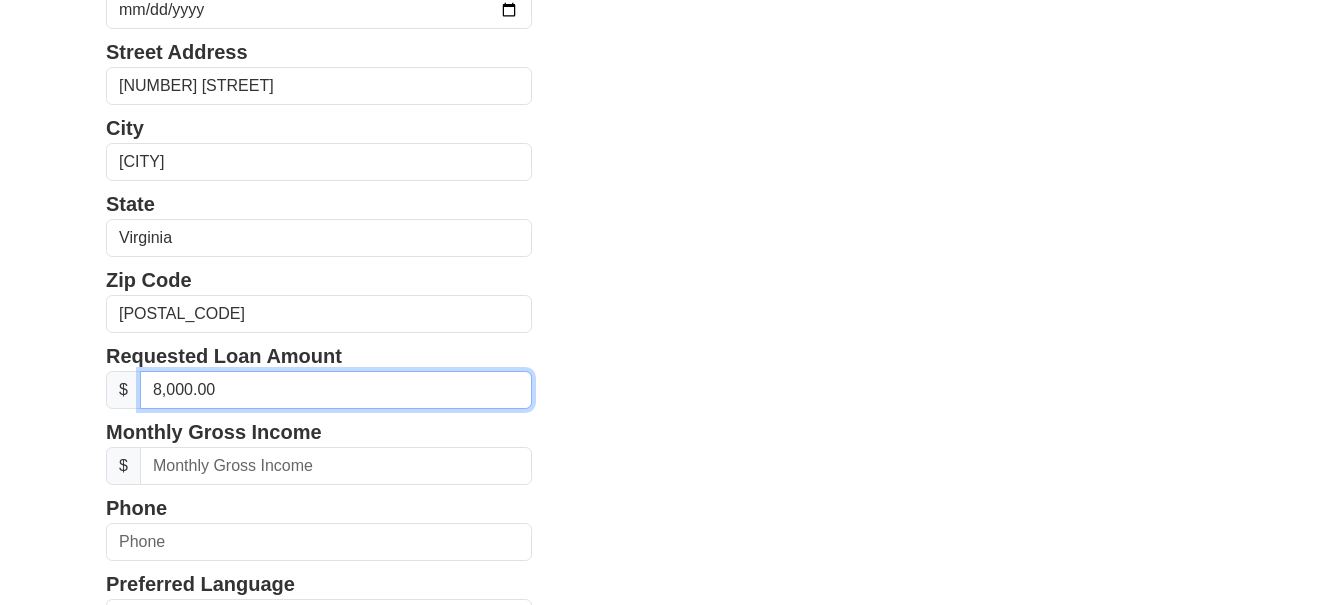 type on "8,000.00" 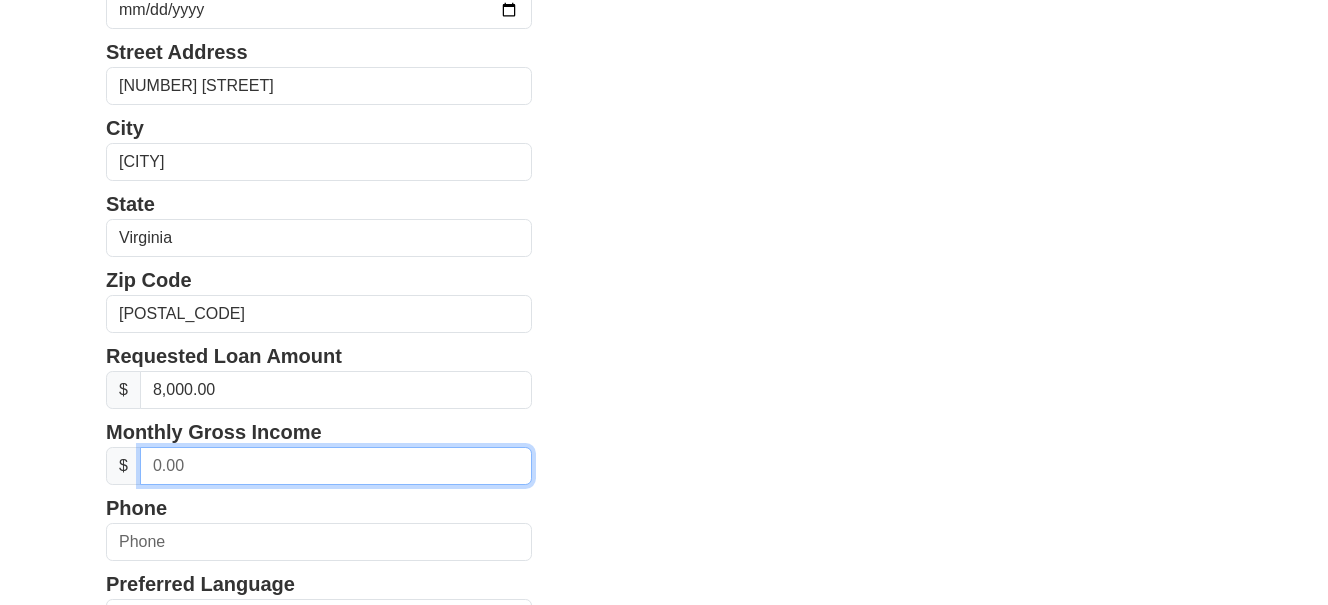 click at bounding box center (336, 466) 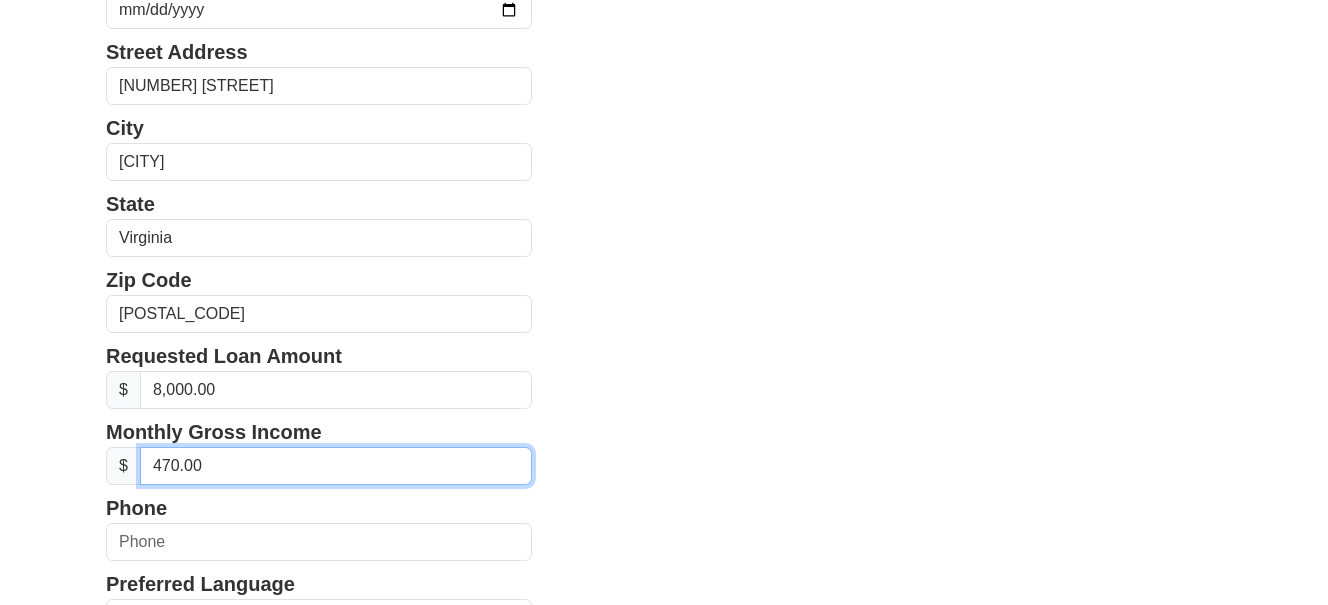 type on "4,700.00" 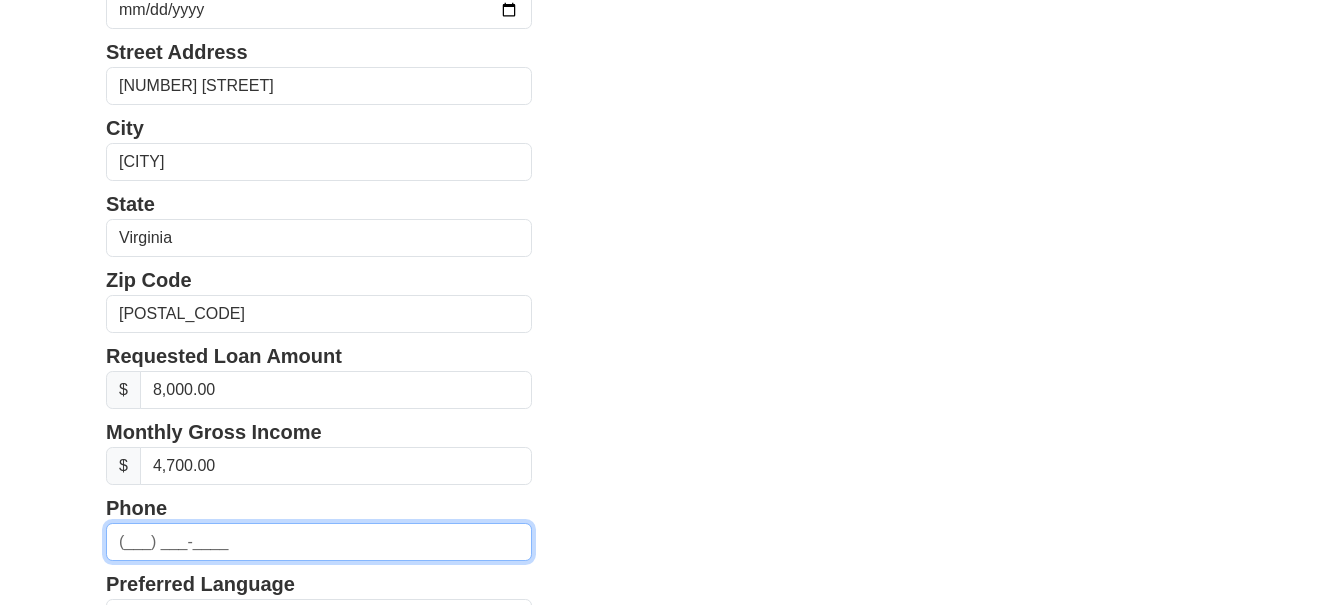 click at bounding box center (319, 542) 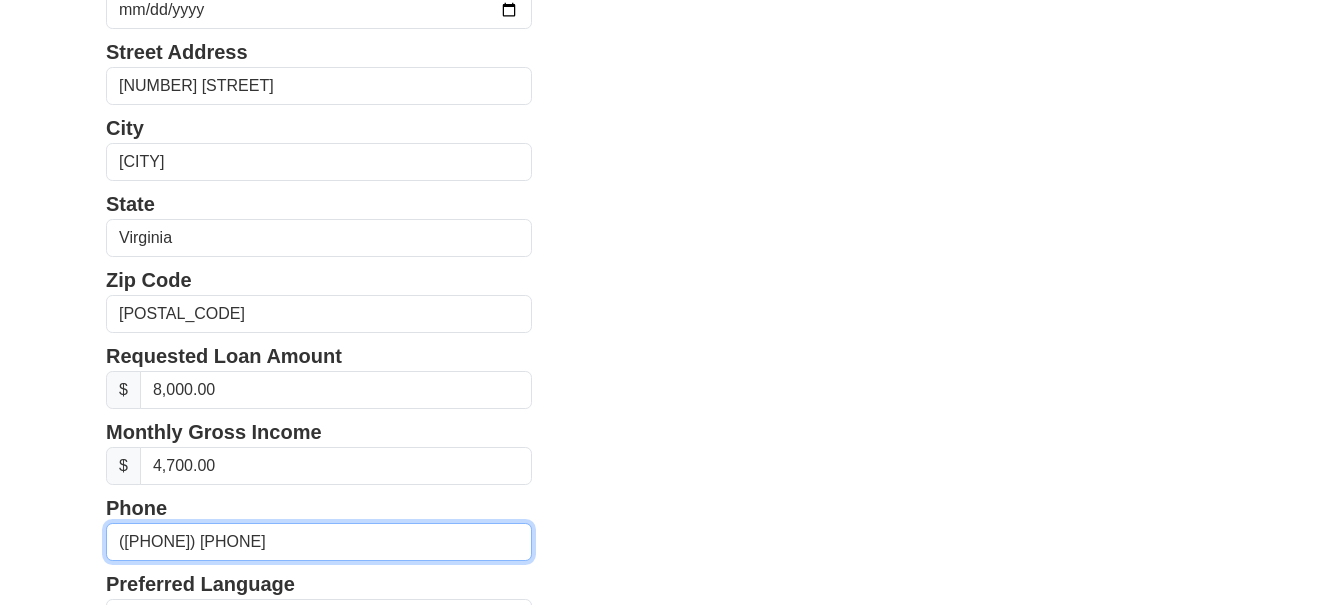 type on "([PHONE]) [PHONE]" 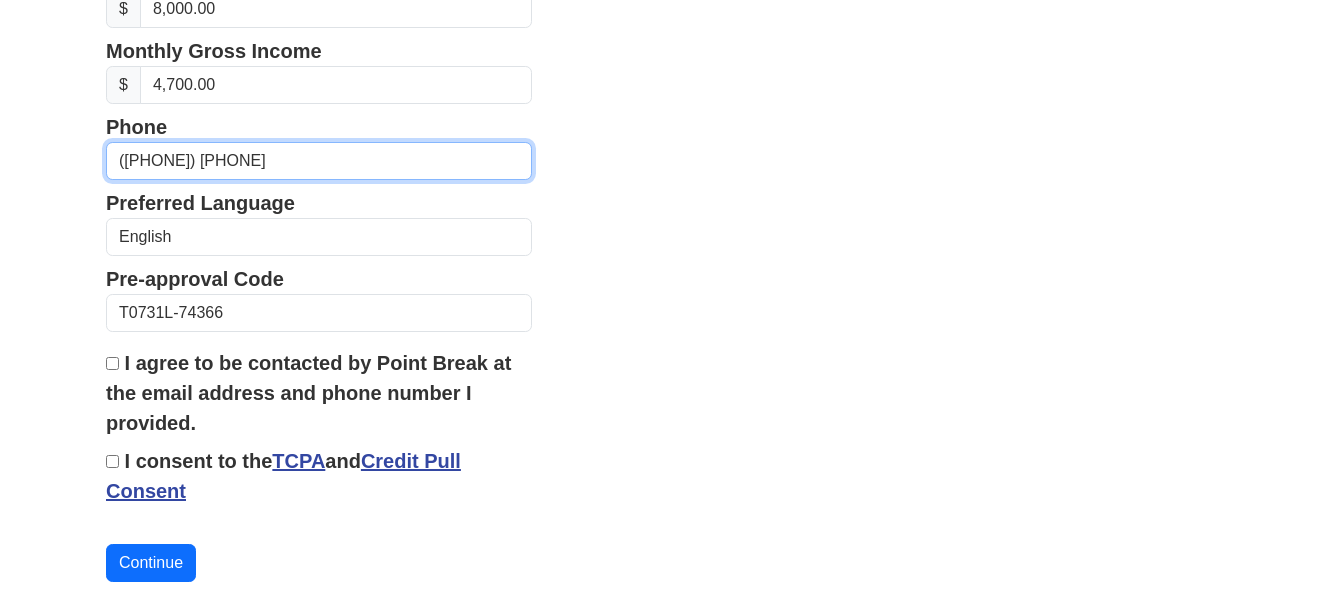 scroll, scrollTop: 906, scrollLeft: 0, axis: vertical 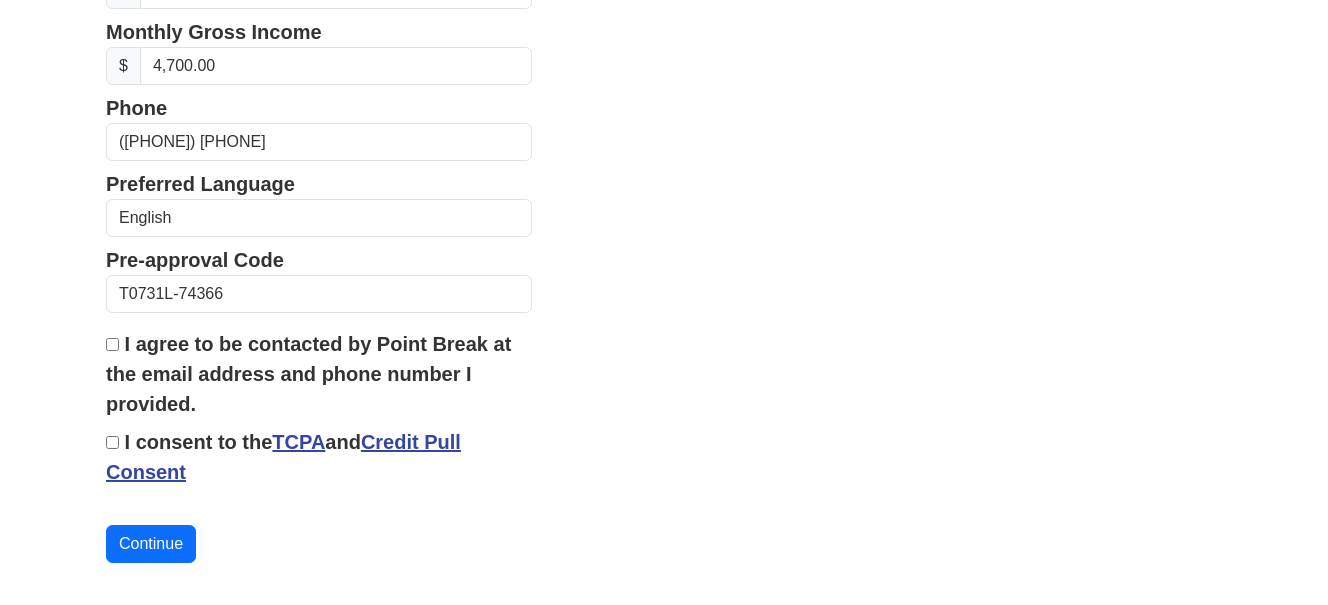 click on "I agree to be contacted by Point Break at the email address and phone number I provided." at bounding box center [112, 344] 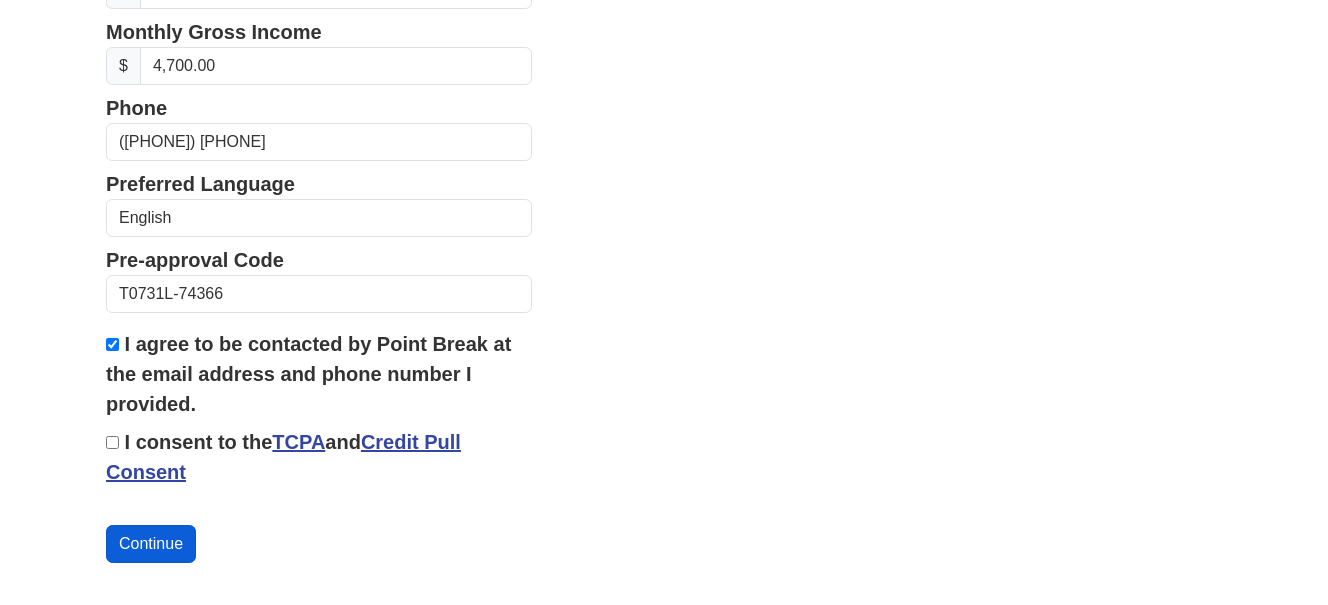click on "Continue" at bounding box center [151, 544] 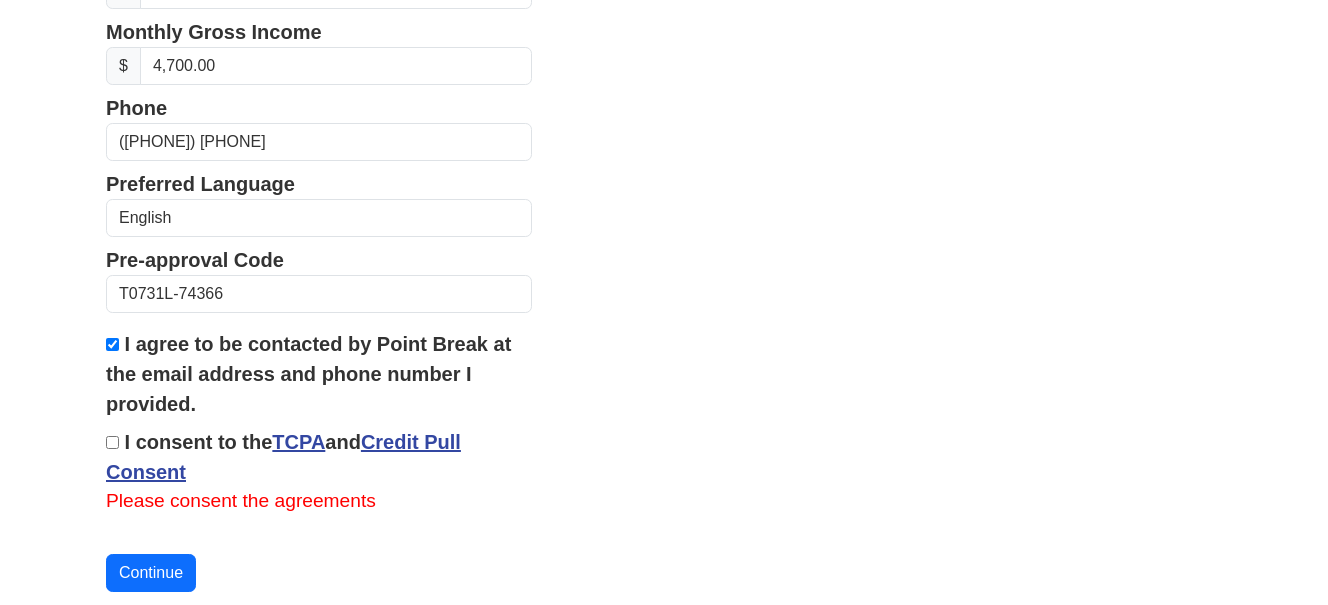 click on "[FIRST] [LAST]" at bounding box center [664, -76] 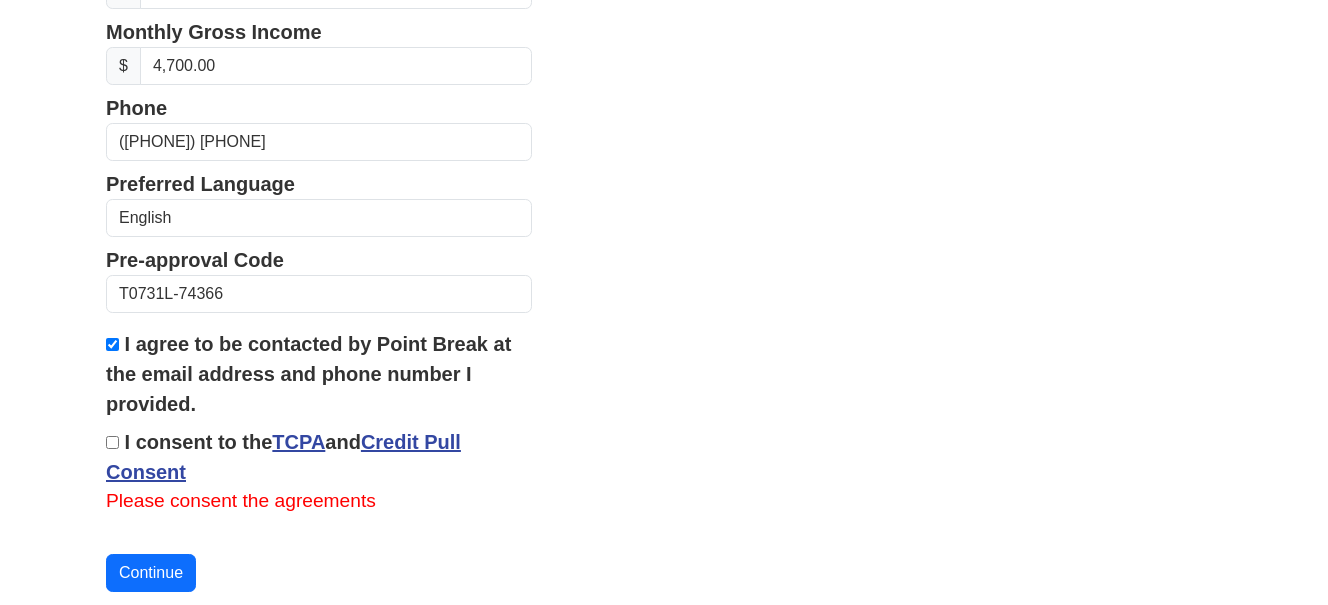 click on "TCPA" at bounding box center (298, 442) 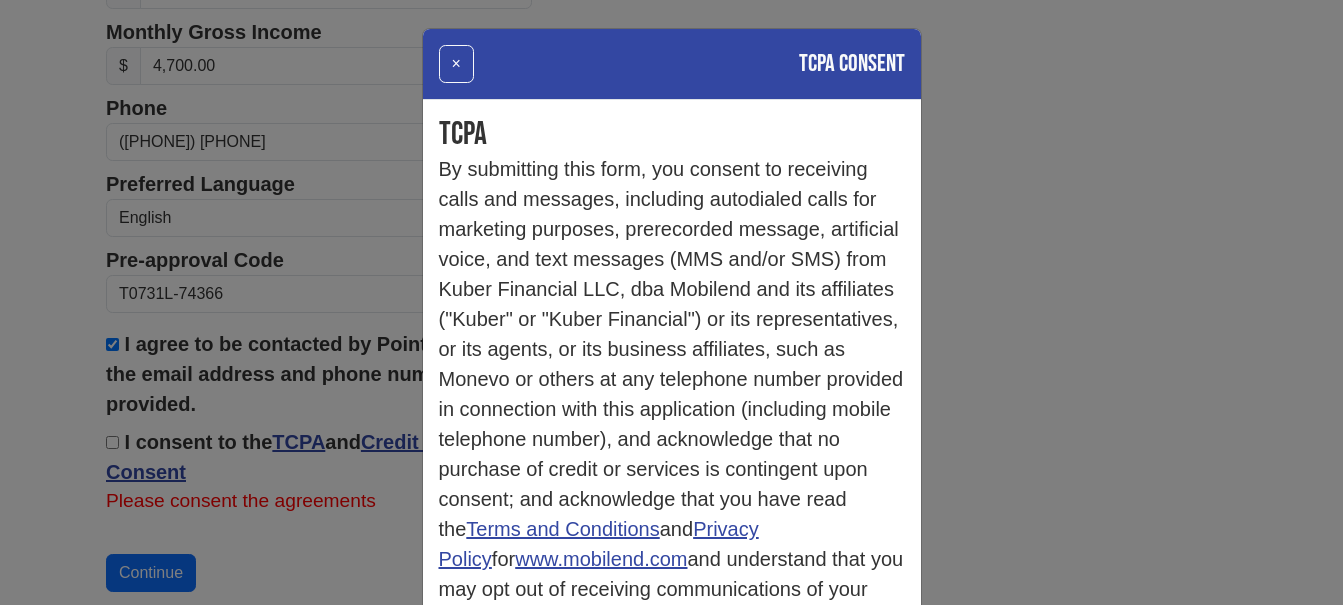 click on "www.mobilend.com" at bounding box center [601, 559] 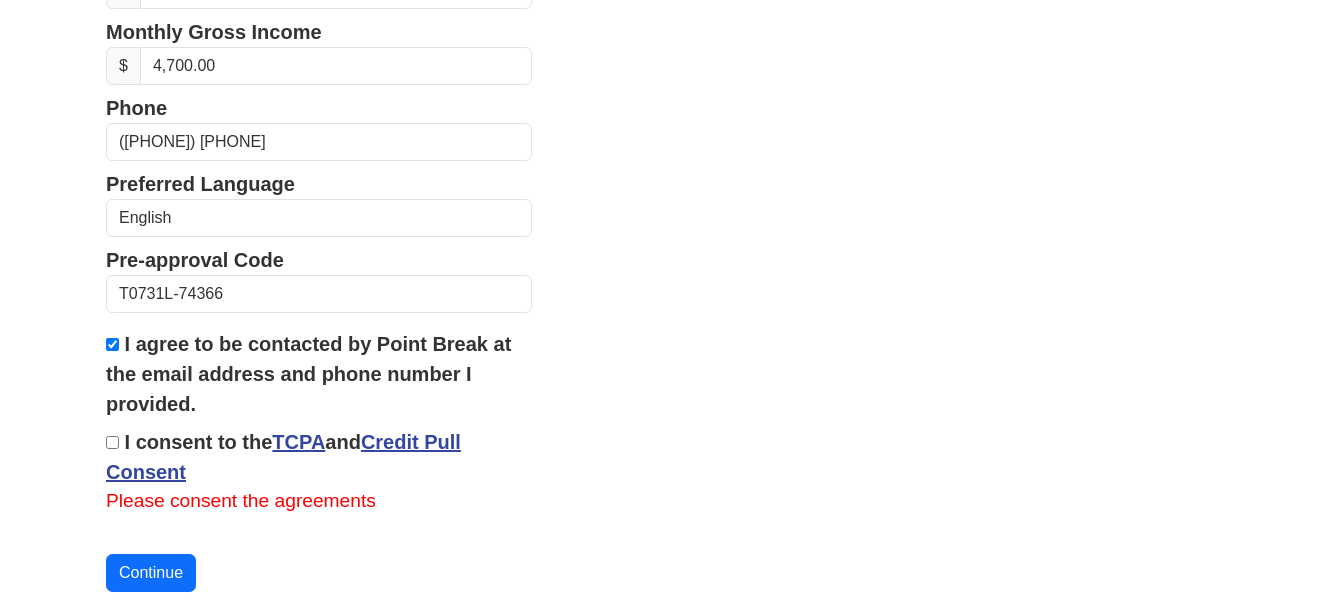 click on "Credit Pull Consent" at bounding box center (283, 457) 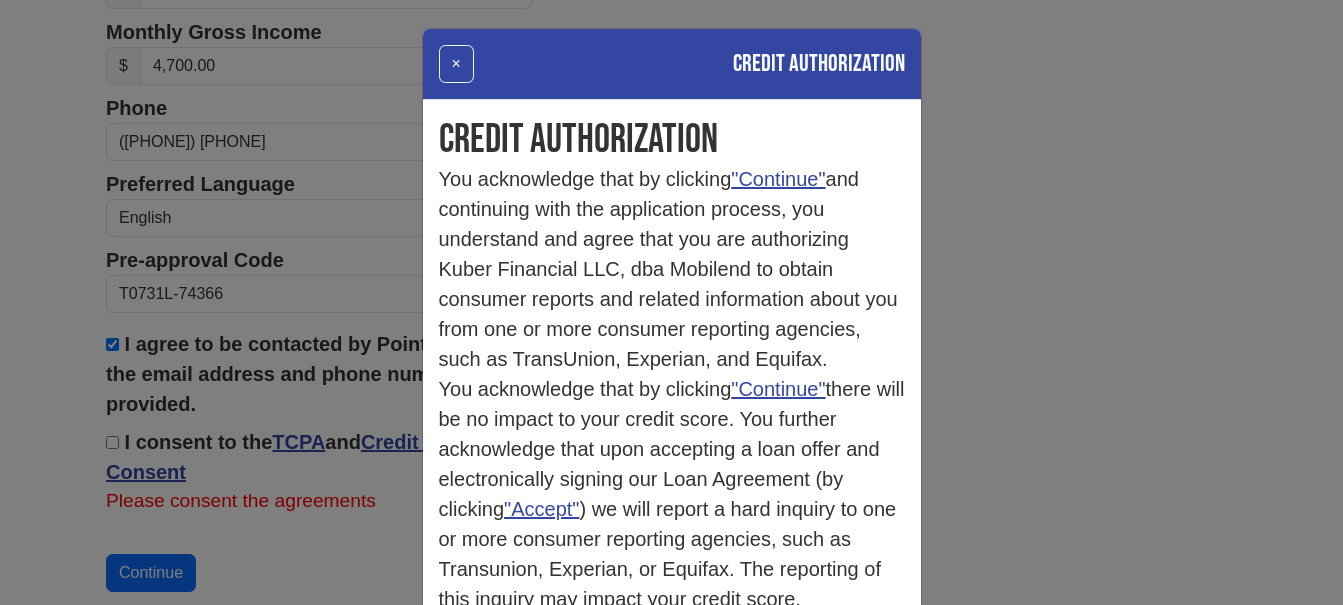 click on "×
Credit Authorization
Credit Authorization
You acknowledge that by clicking  "Continue"  and
continuing with the application process, you understand and agree
that you are authorizing Kuber Financial LLC, dba Mobilend to obtain consumer reports and related information
about you from one or more consumer reporting agencies, such as TransUnion, Experian, and Equifax.
You acknowledge that by clicking  "Continue"  there
will be no impact to your credit score. You further acknowledge
that upon accepting a loan offer and electronically signing our Loan Agreement (by clicking  "Accept" ) we will report a
hard inquiry to one or more consumer reporting agencies, such as Transunion, Experian, or Equifax. The reporting of
this inquiry may impact your credit score.
You also authorize us to verify information in your application, and you agree that we may contact third parties to
verify any such information." at bounding box center [671, 302] 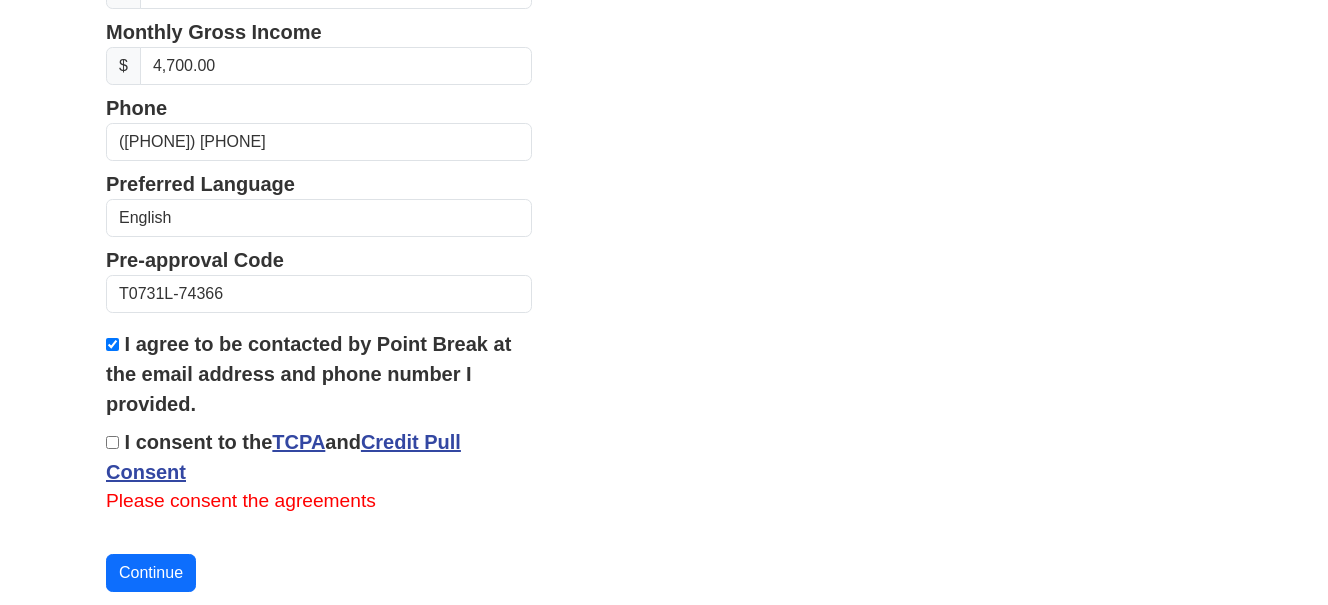 click on "I consent to the
TCPA  and
Credit Pull Consent" at bounding box center [112, 442] 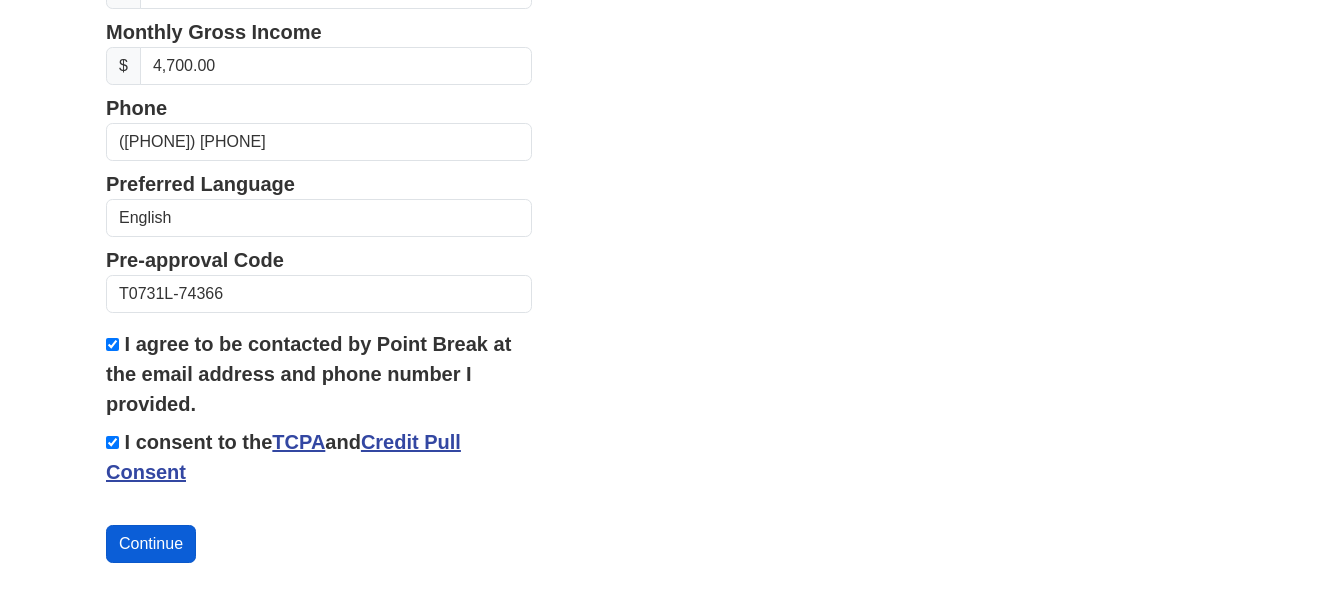 click on "Continue" at bounding box center [151, 544] 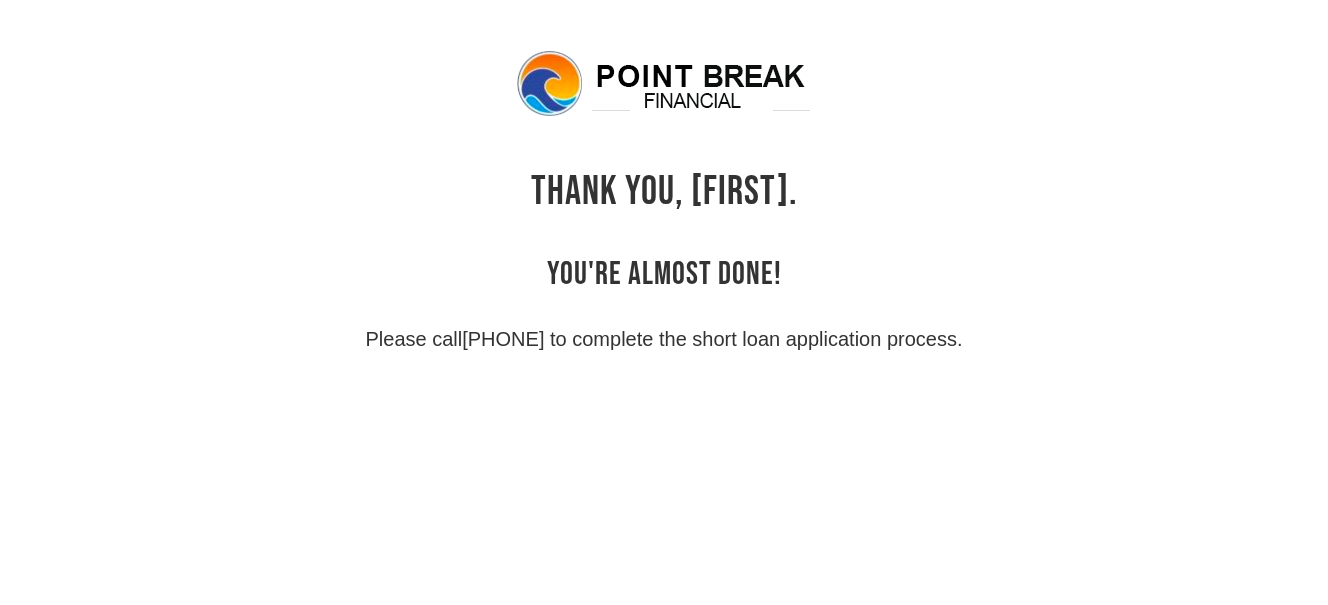 scroll, scrollTop: 0, scrollLeft: 0, axis: both 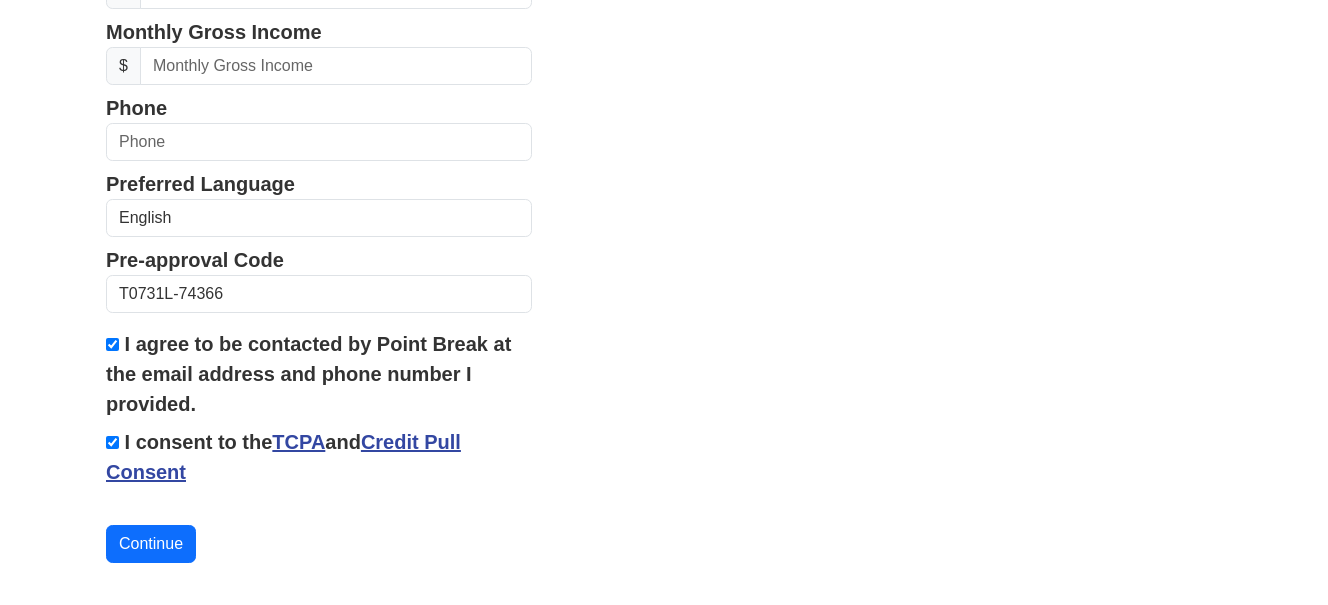 click on "I consent to the
TCPA  and
Credit Pull Consent" at bounding box center [112, 442] 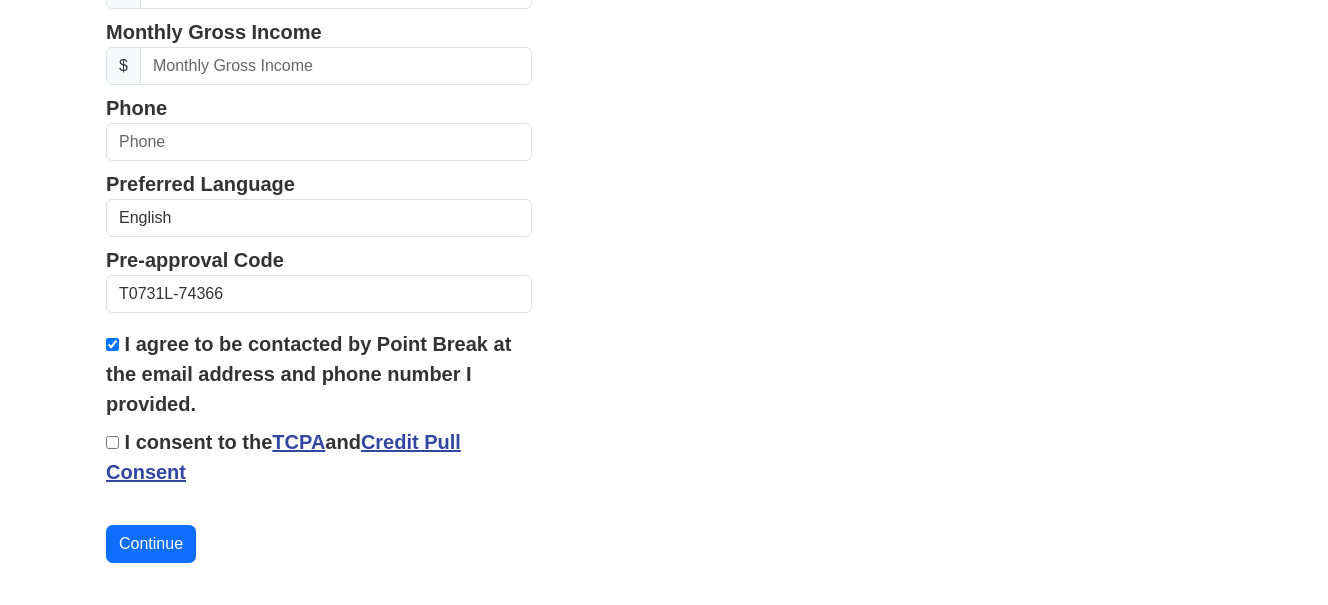 click on "I agree to be contacted by Point Break at the email address and phone number I provided." at bounding box center (112, 344) 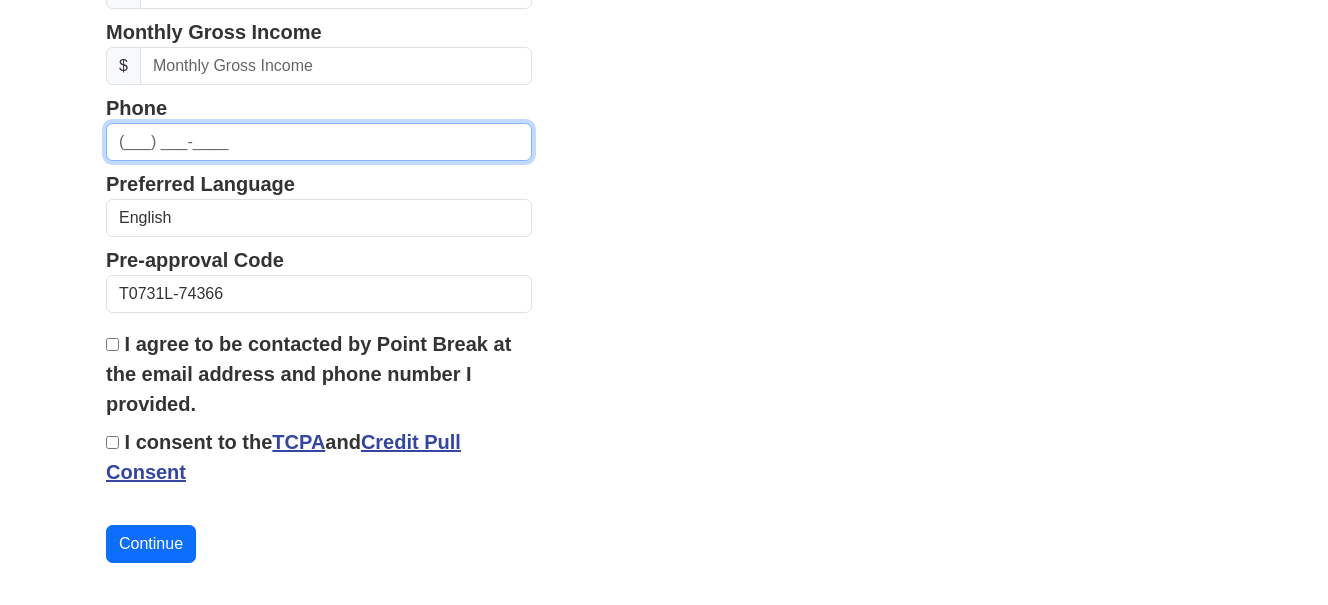 click at bounding box center (319, 142) 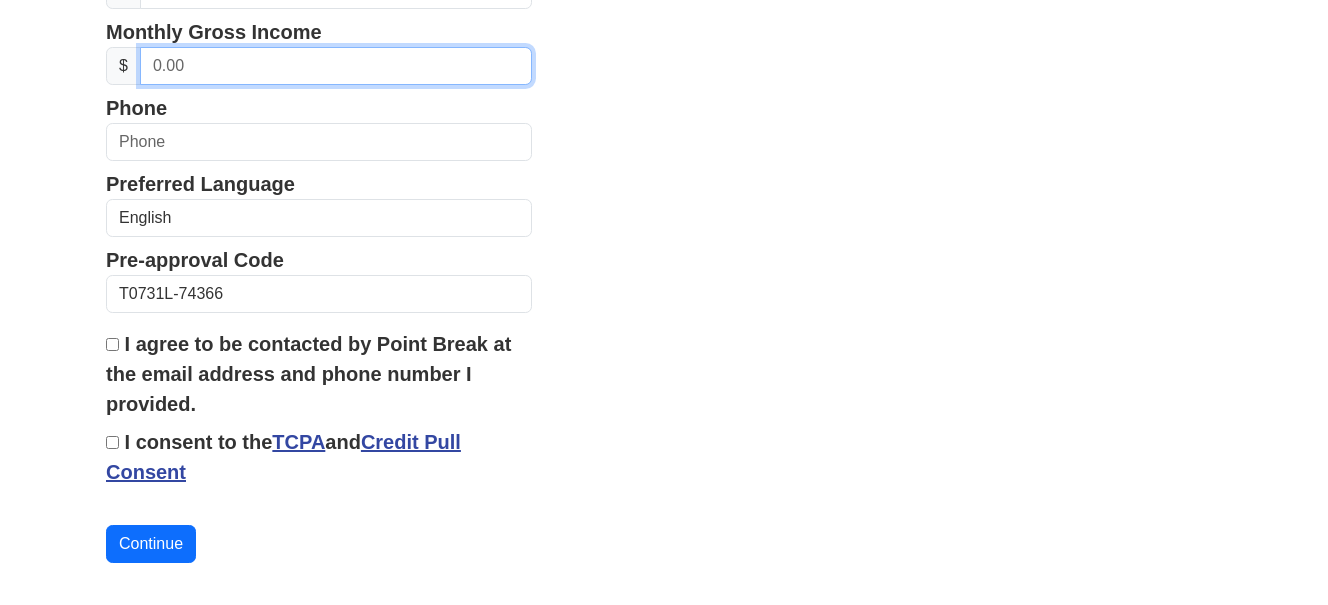 click at bounding box center (336, 66) 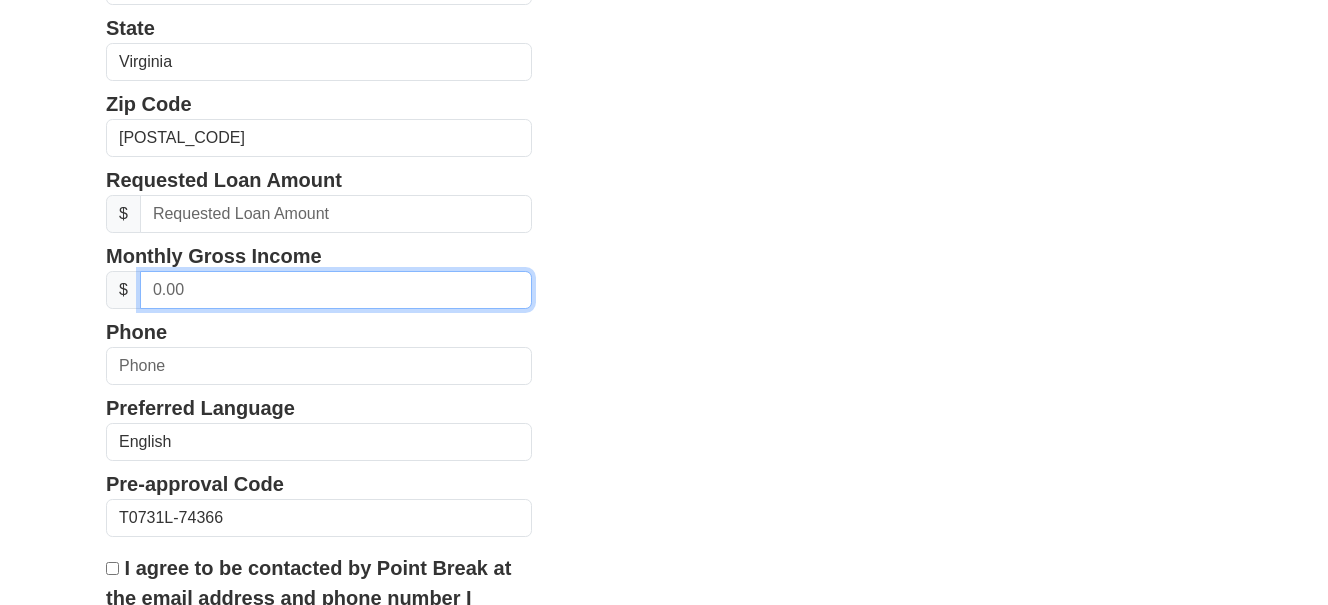 scroll, scrollTop: 666, scrollLeft: 0, axis: vertical 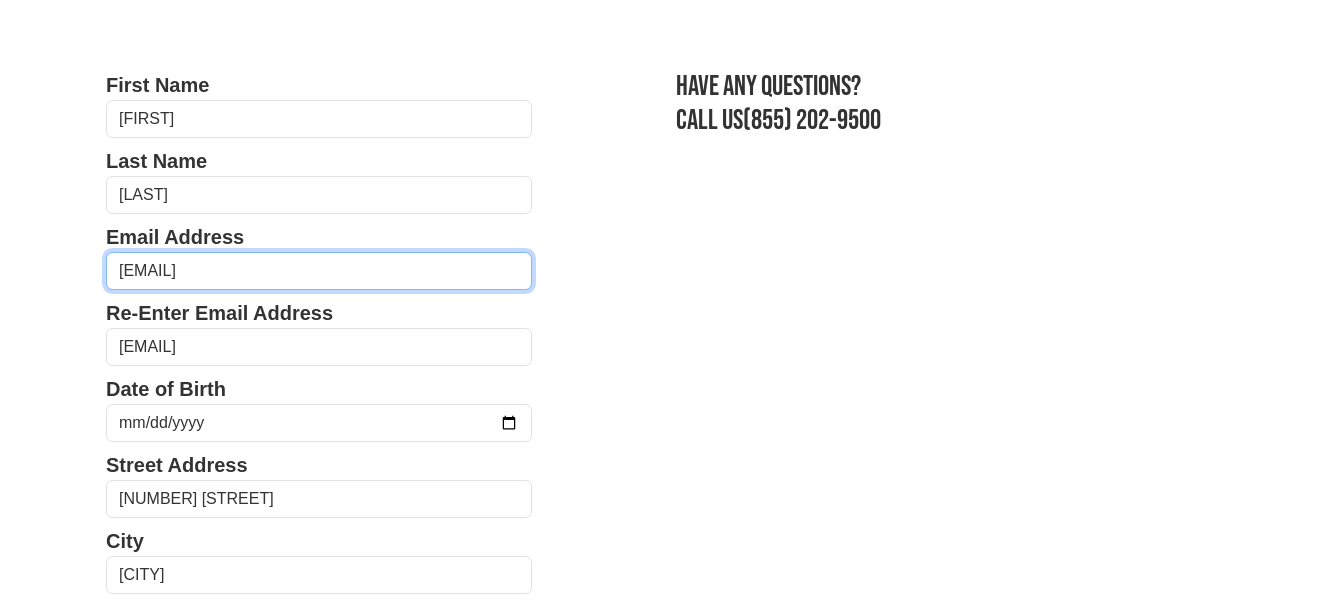 click on "[EMAIL]" at bounding box center (319, 271) 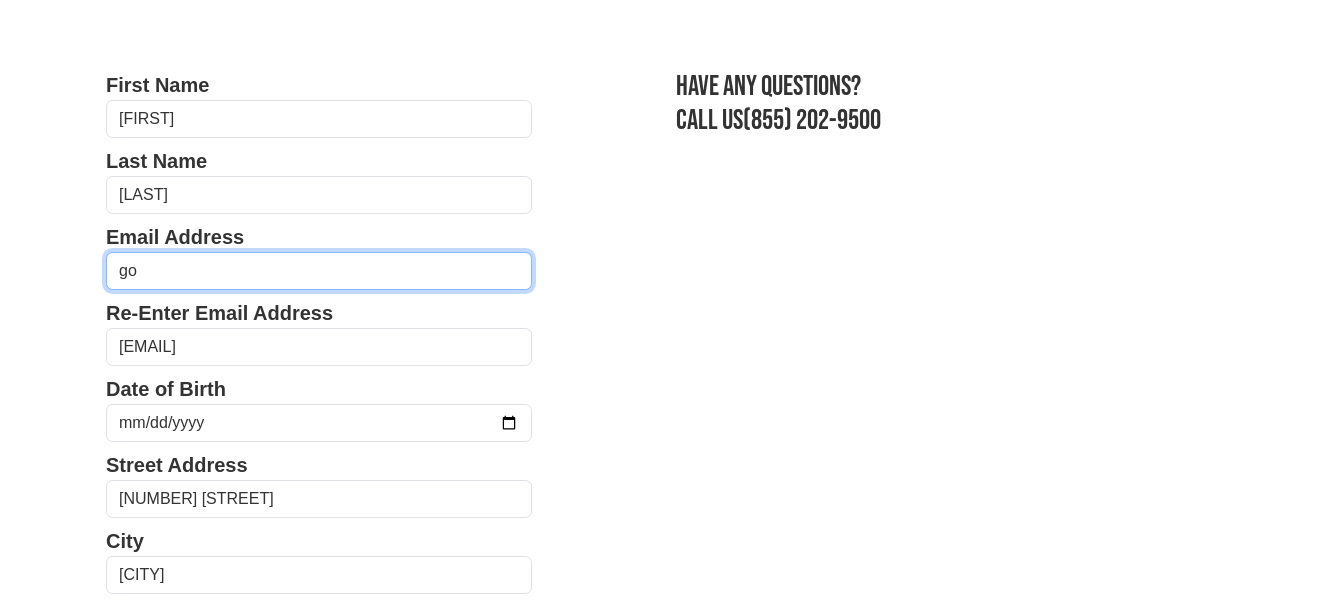 type on "g" 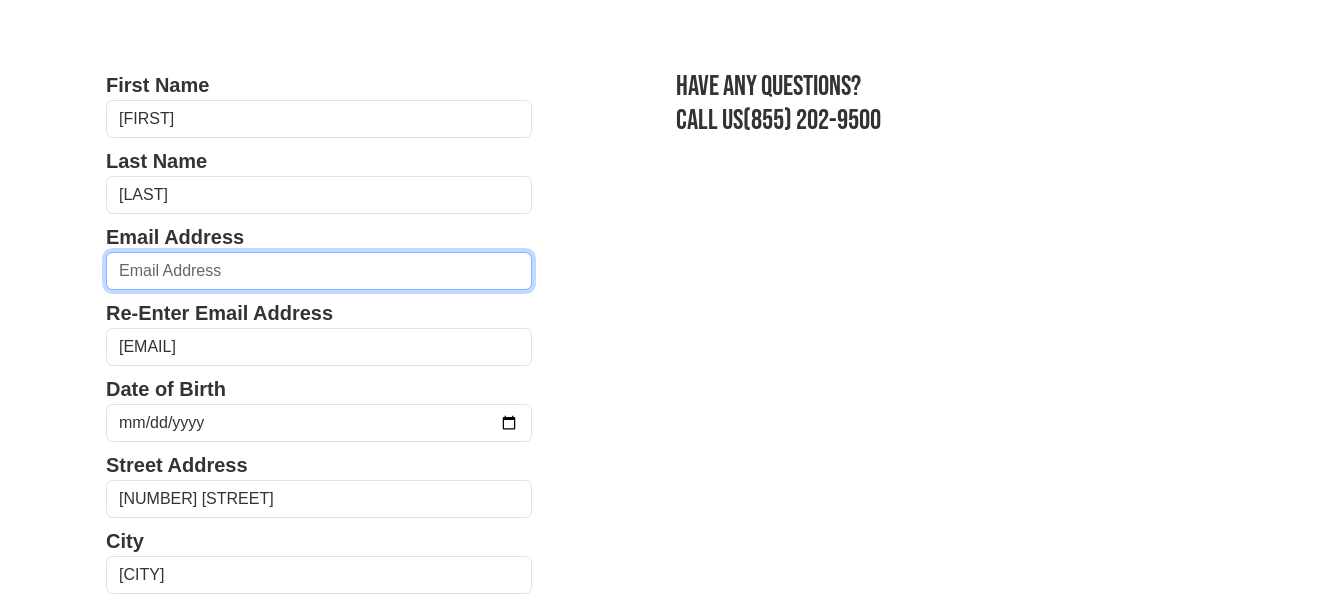 type 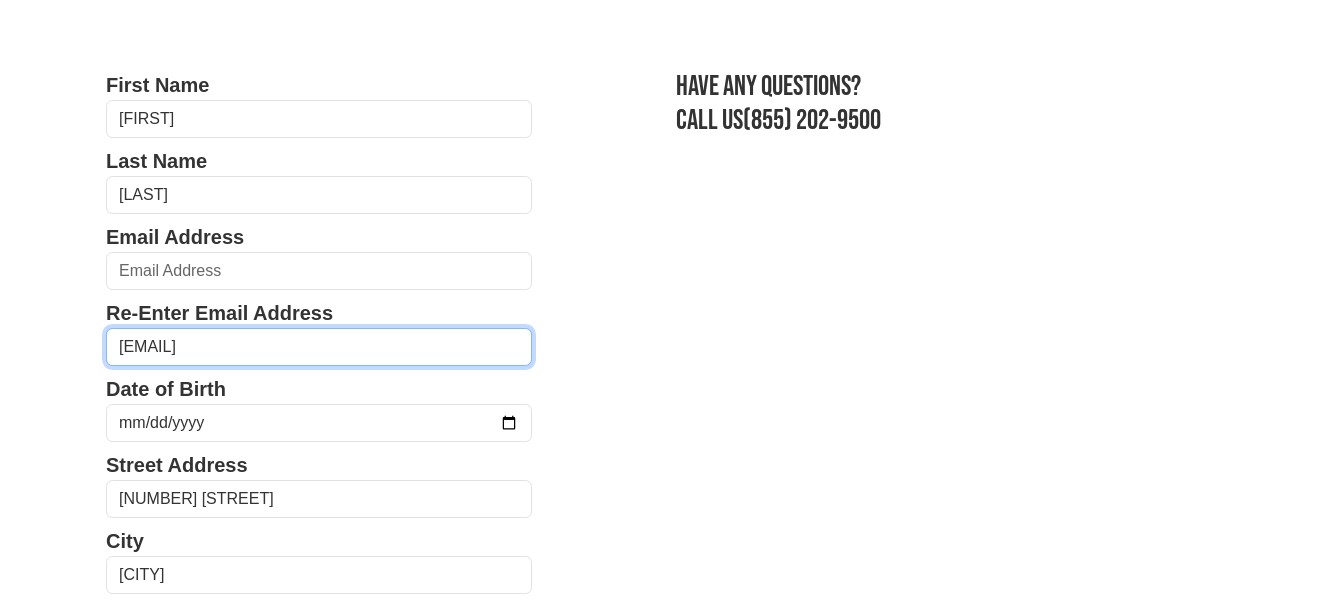 click on "[EMAIL]" at bounding box center (319, 347) 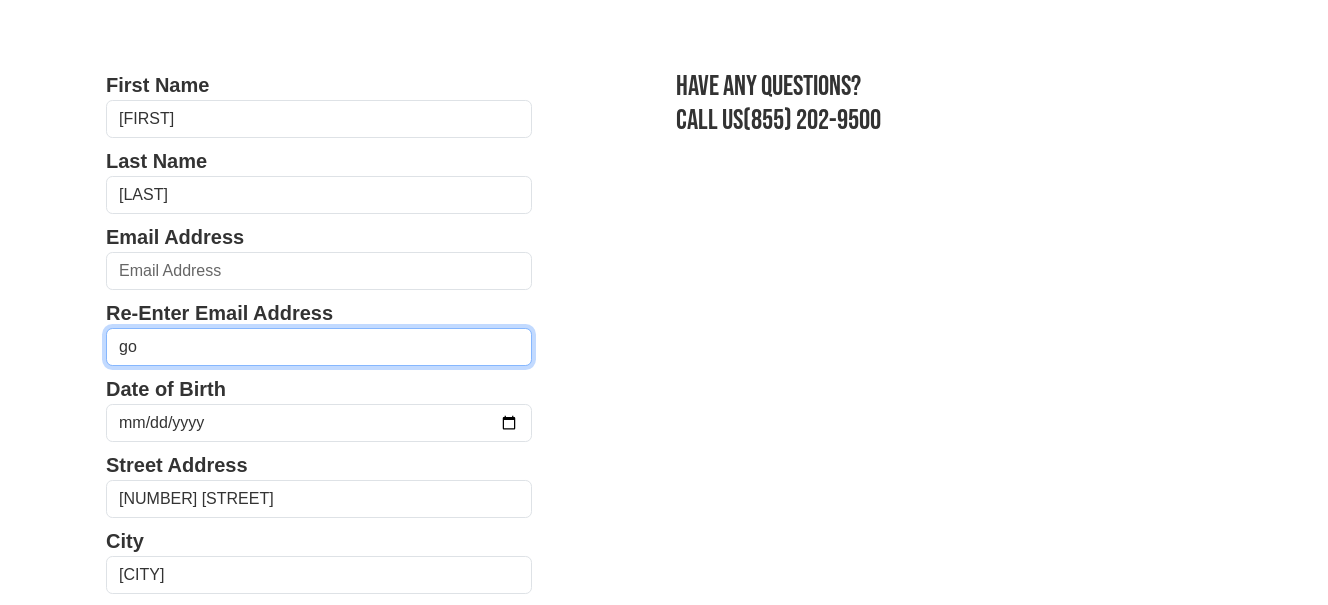 type on "g" 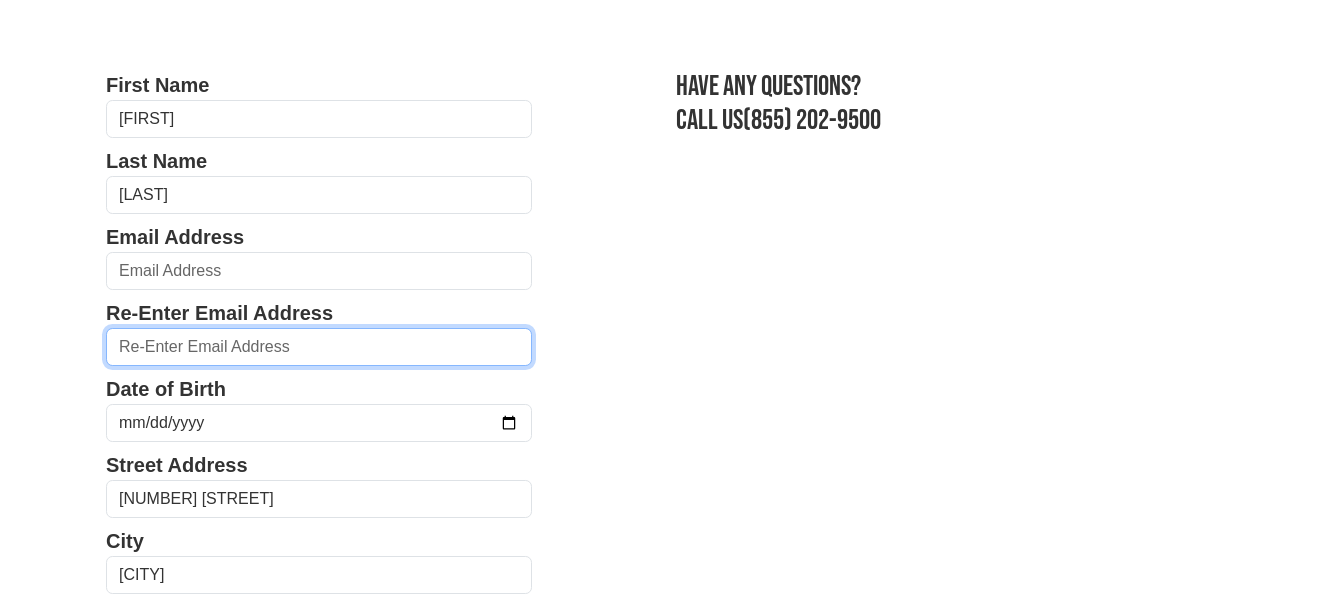 type 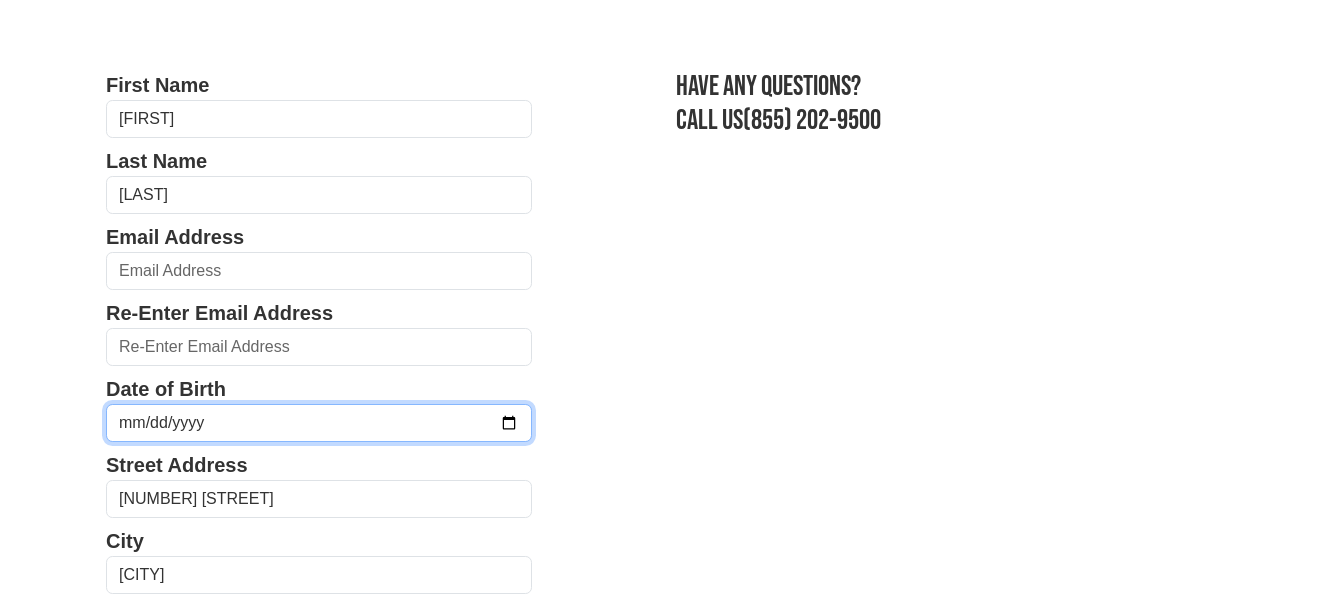 click on "[DATE]" at bounding box center [319, 423] 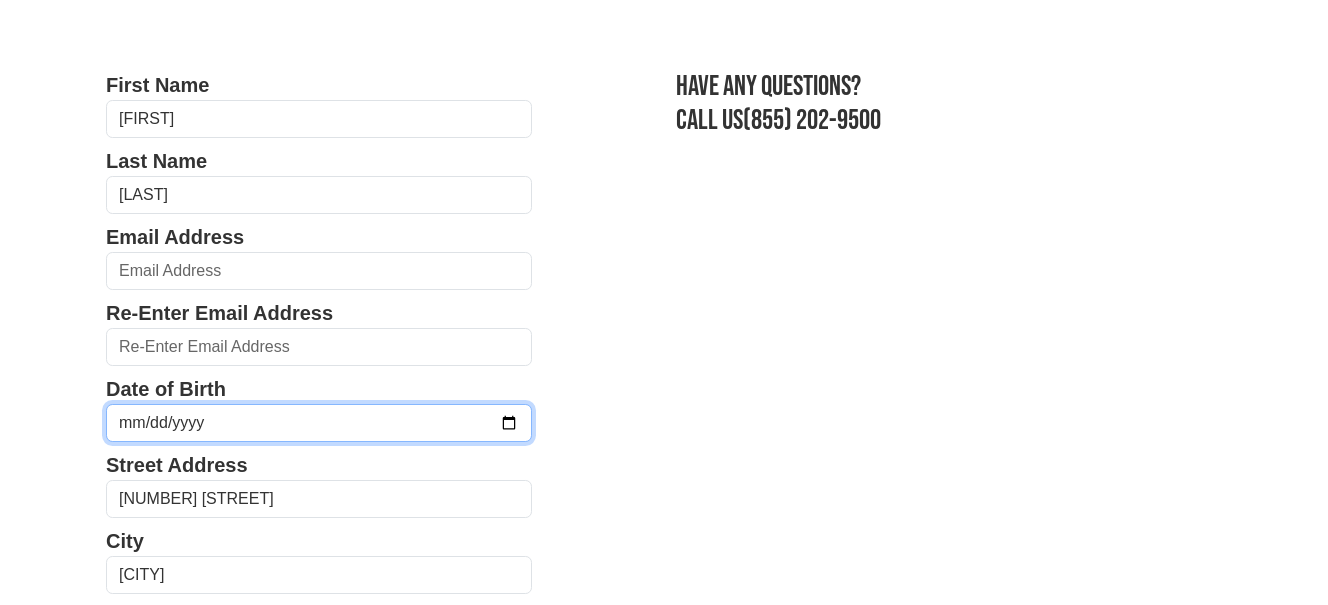 type 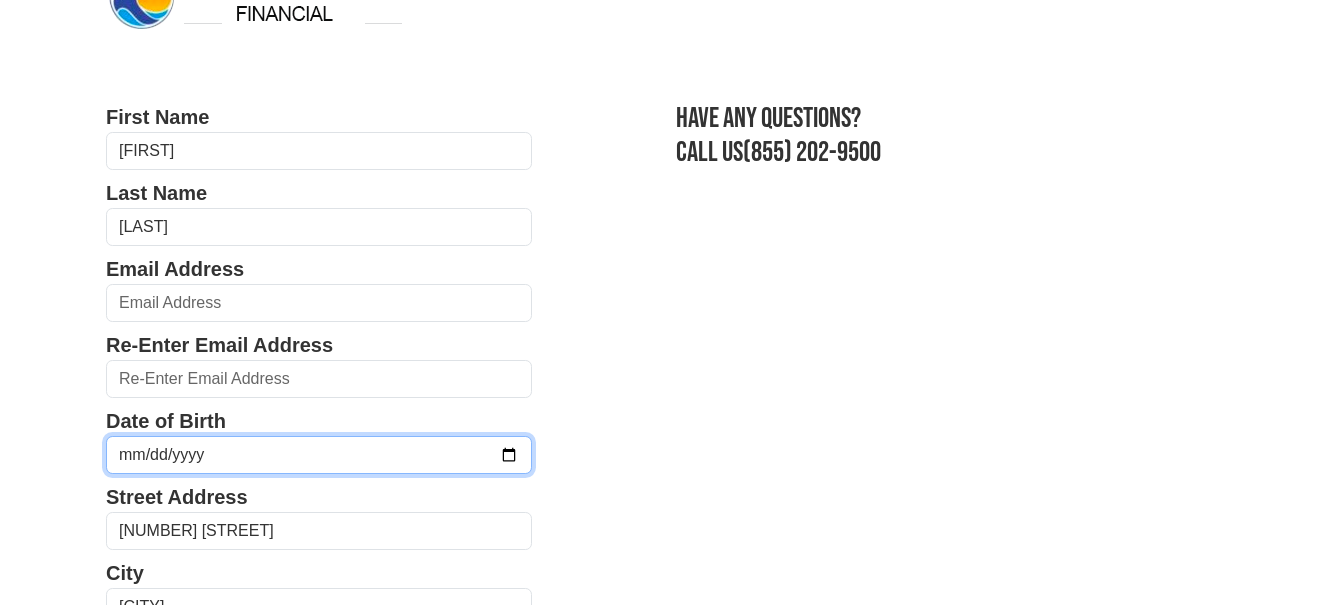 scroll, scrollTop: 0, scrollLeft: 0, axis: both 